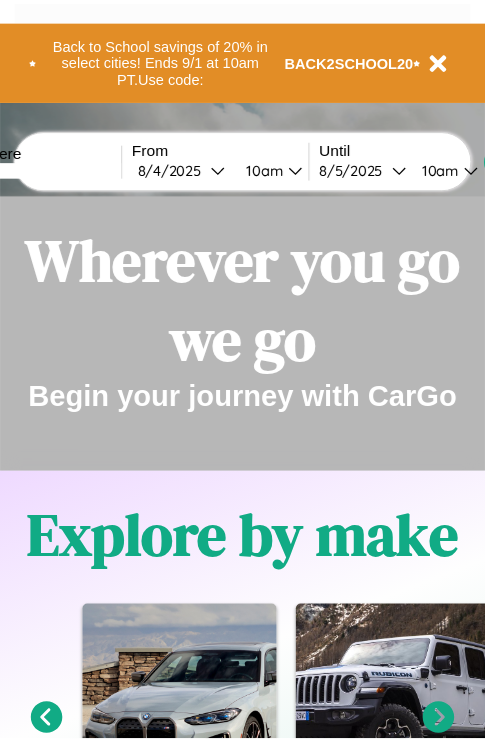 scroll, scrollTop: 0, scrollLeft: 0, axis: both 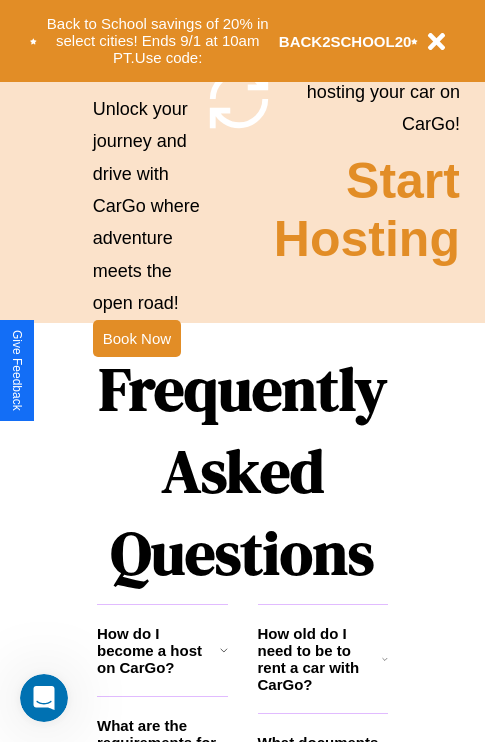 click on "Frequently Asked Questions" at bounding box center (242, 471) 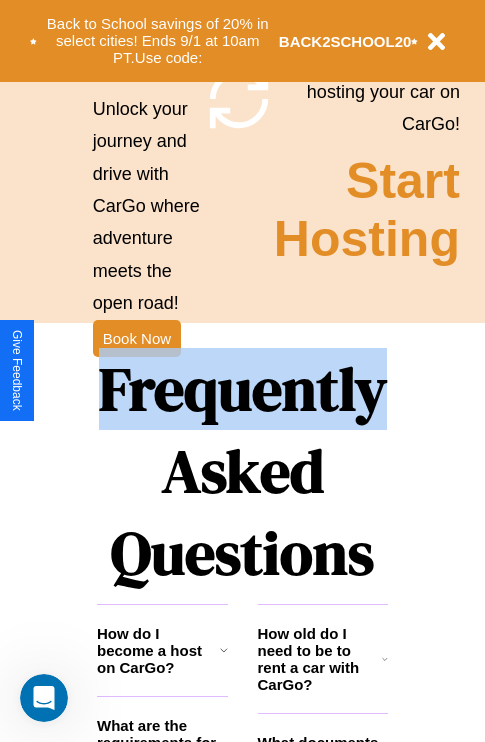 scroll, scrollTop: 0, scrollLeft: 0, axis: both 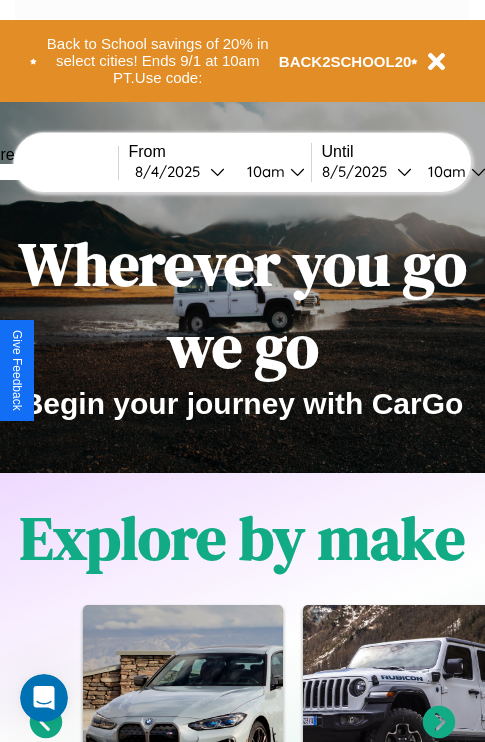 click at bounding box center [43, 172] 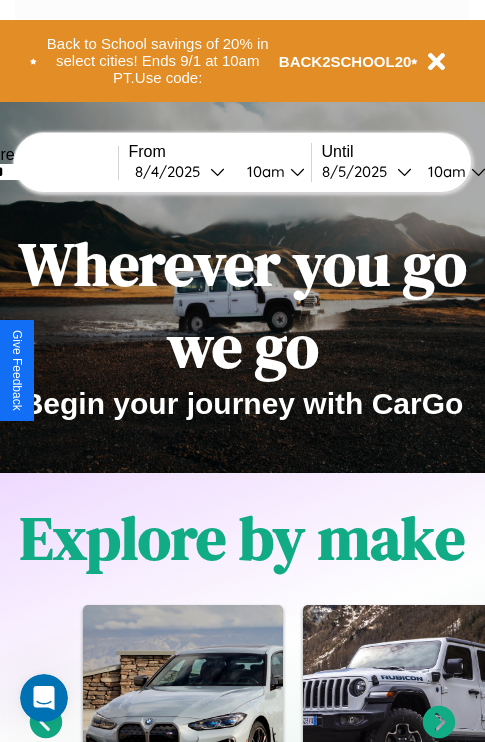 type on "******" 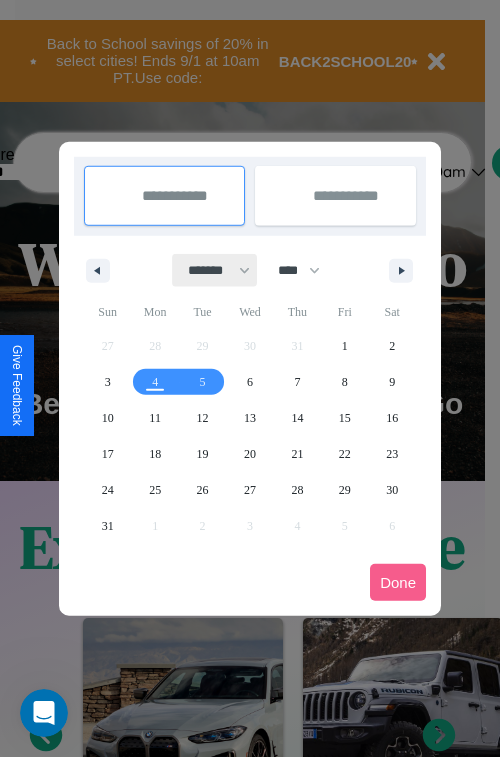 click on "******* ******** ***** ***** *** **** **** ****** ********* ******* ******** ********" at bounding box center [215, 270] 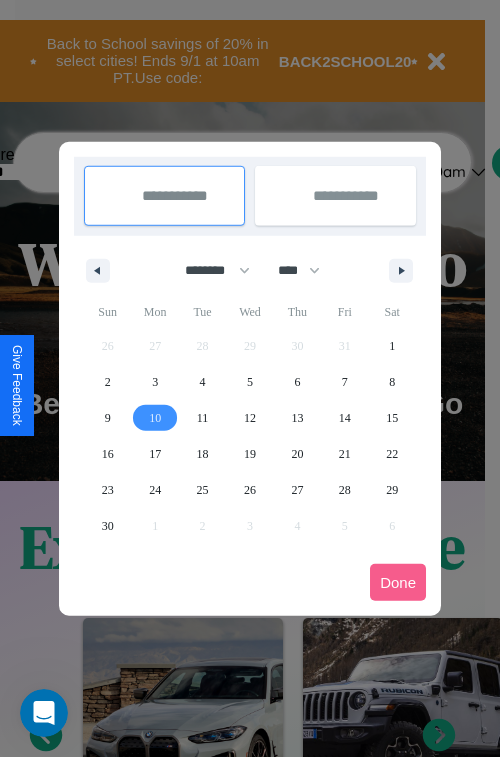 click on "10" at bounding box center (155, 418) 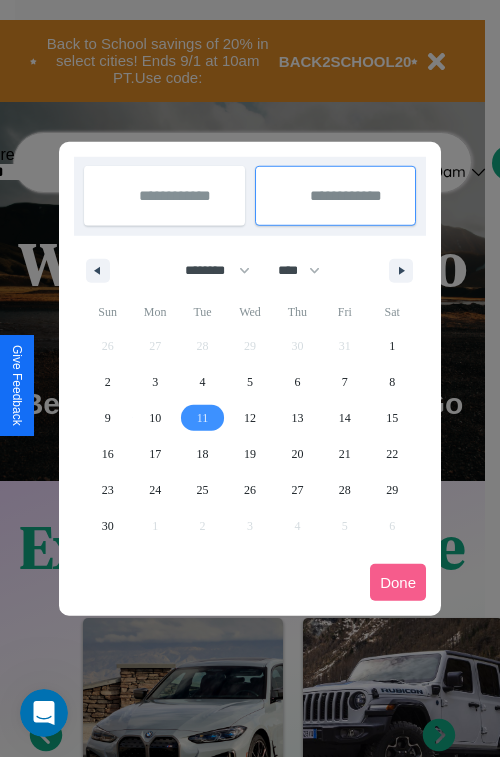 click on "11" at bounding box center [203, 418] 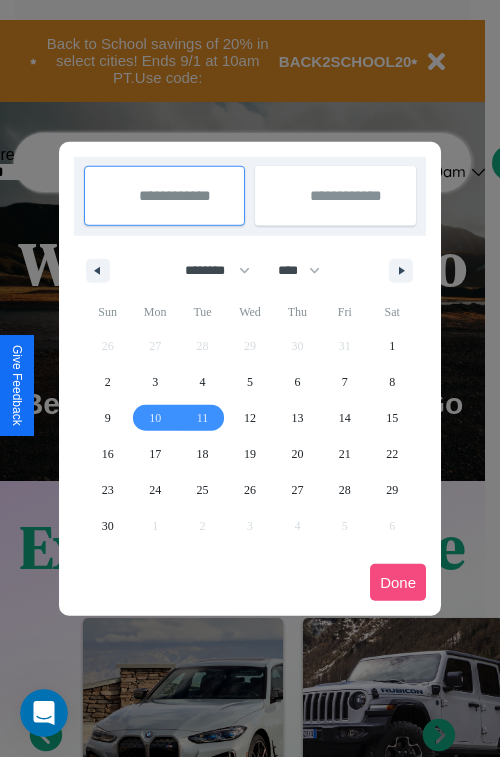 click on "Done" at bounding box center (398, 582) 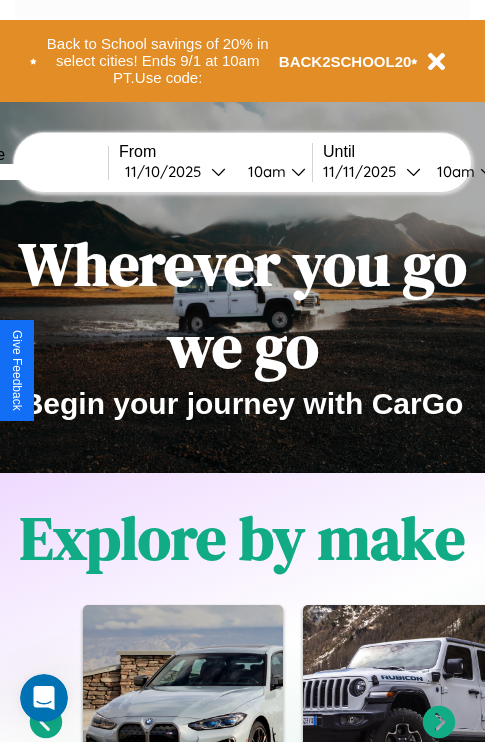 scroll, scrollTop: 0, scrollLeft: 76, axis: horizontal 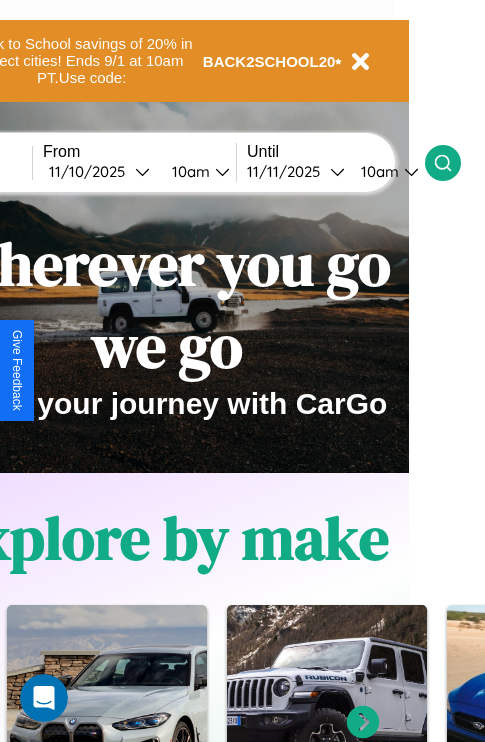 click 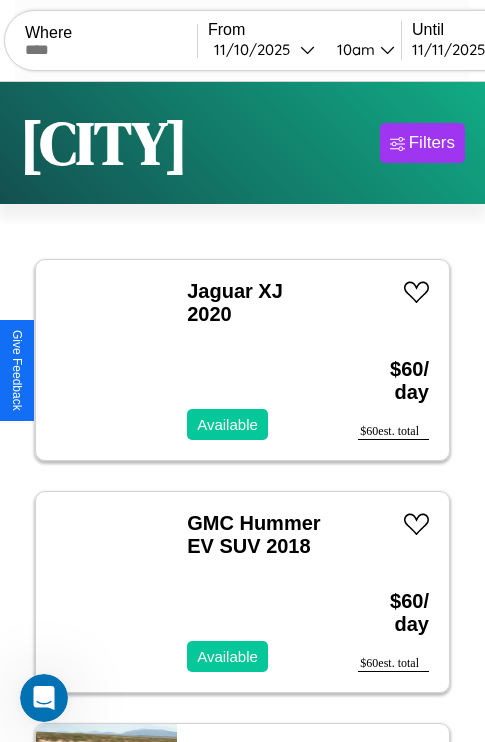 scroll, scrollTop: 66, scrollLeft: 0, axis: vertical 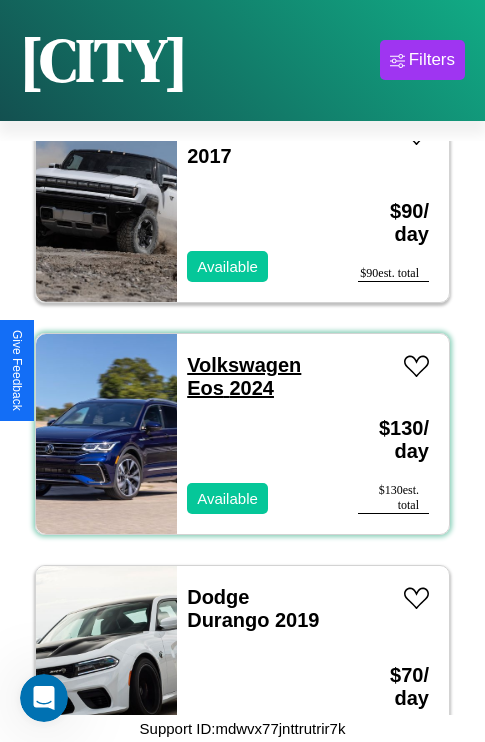 click on "Volkswagen   Eos   2024" at bounding box center [244, 376] 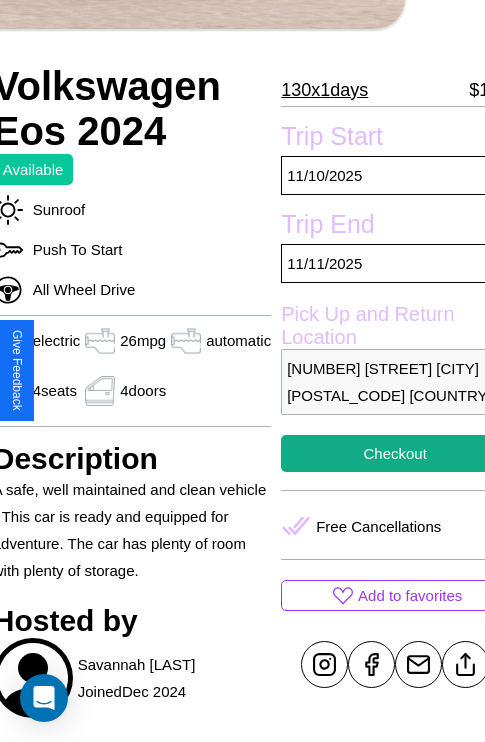 scroll, scrollTop: 498, scrollLeft: 96, axis: both 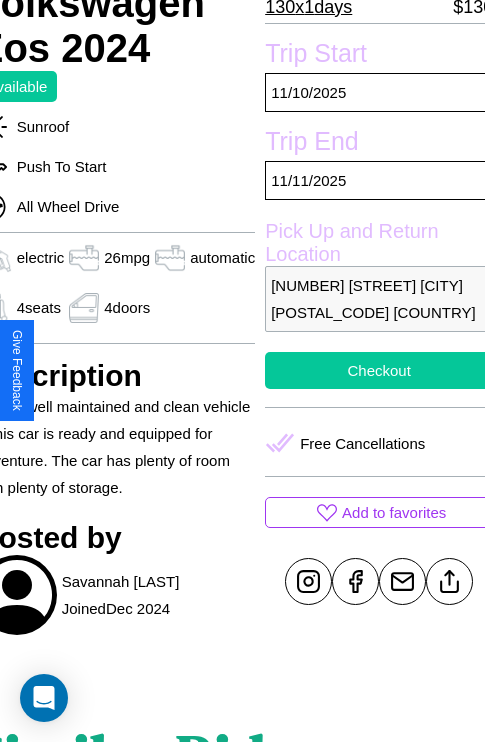 click on "Checkout" at bounding box center [379, 370] 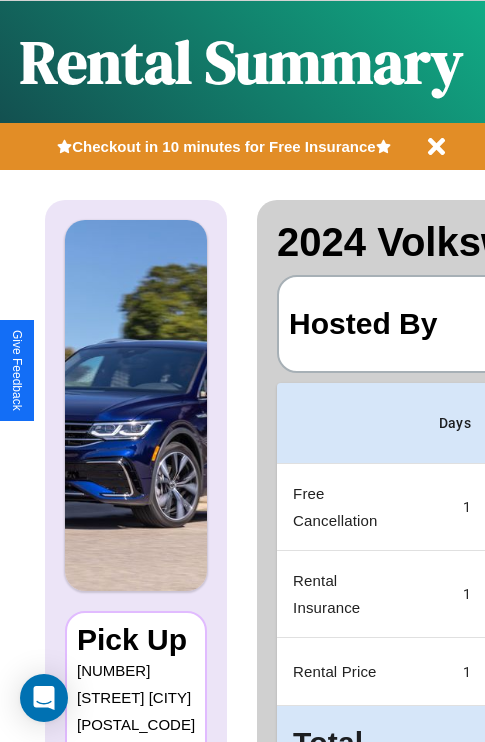 scroll, scrollTop: 0, scrollLeft: 382, axis: horizontal 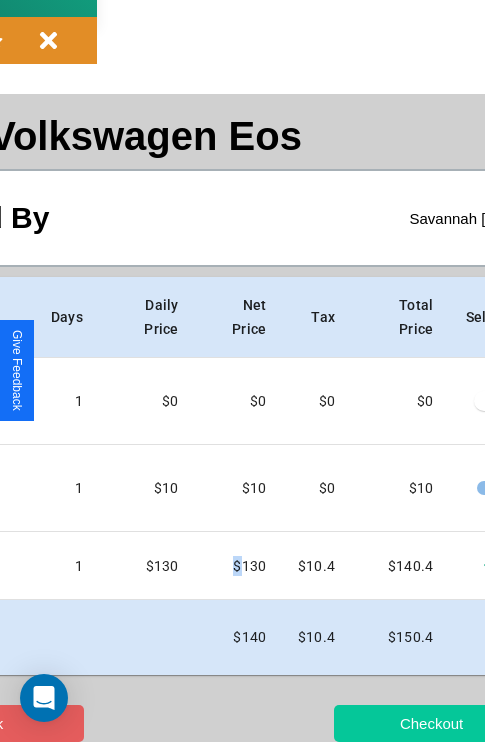 click on "Checkout" at bounding box center [431, 723] 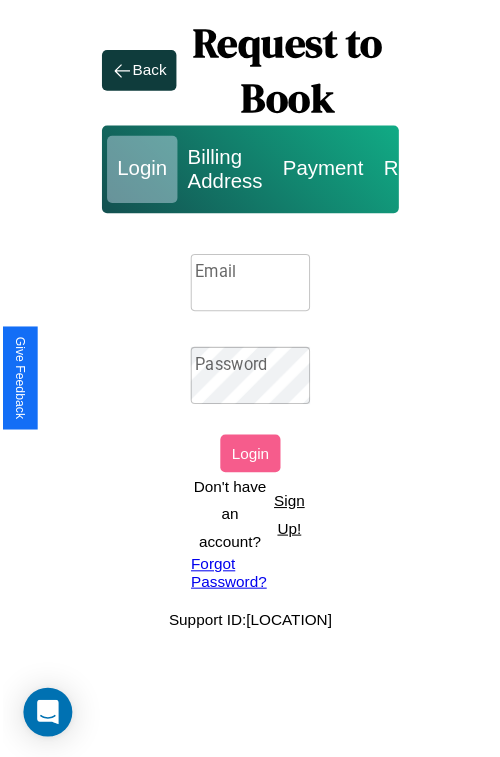 scroll, scrollTop: 0, scrollLeft: 0, axis: both 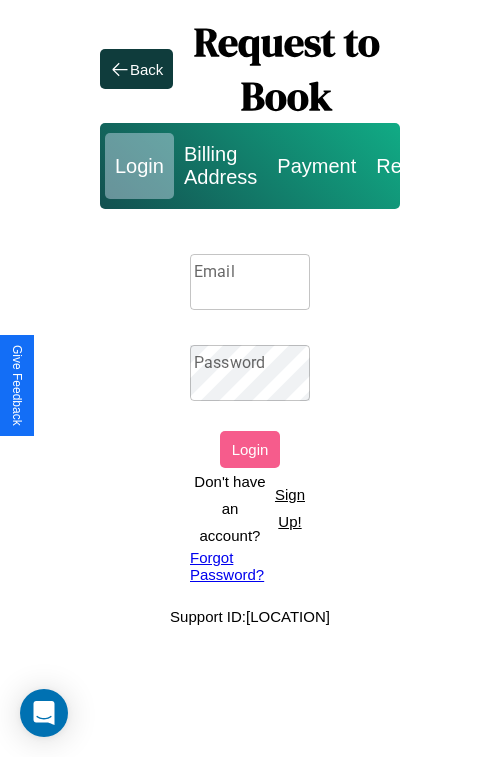 click on "Sign Up!" at bounding box center (290, 508) 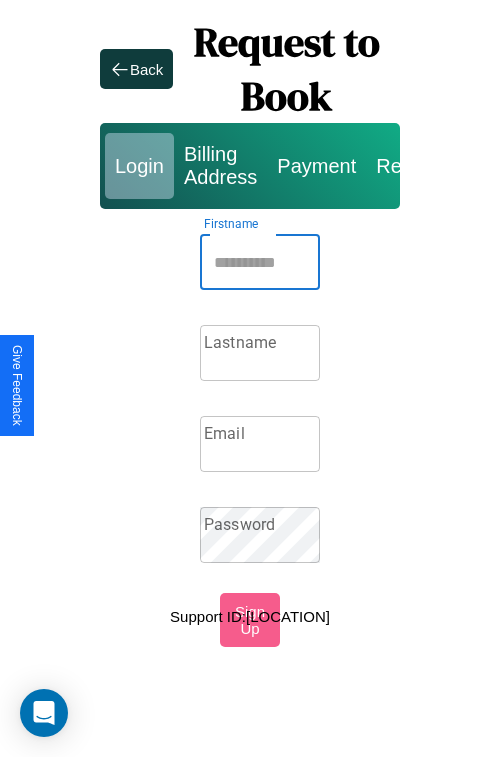 click on "Firstname" at bounding box center (260, 262) 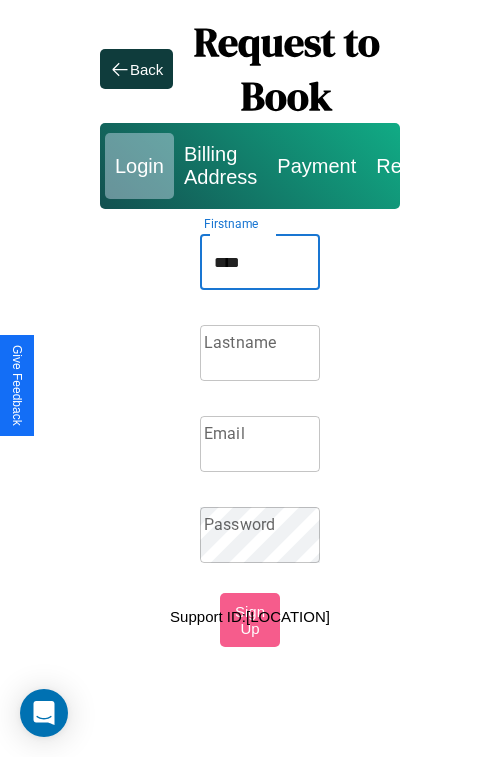 type on "****" 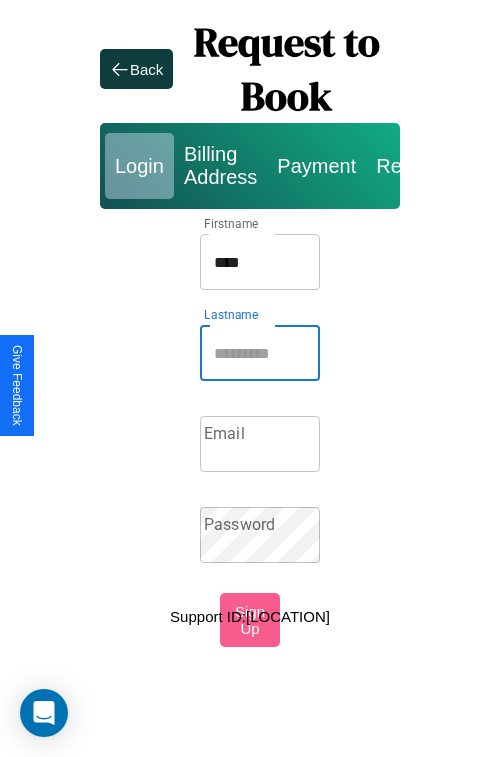 click on "Lastname" at bounding box center (260, 353) 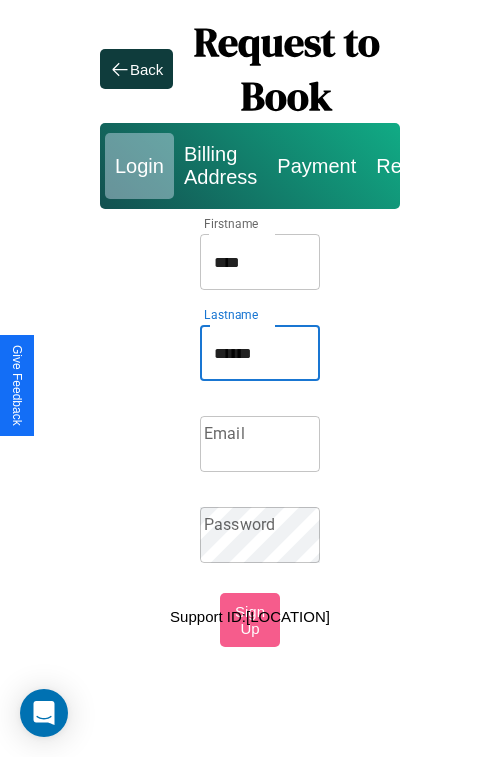 type on "******" 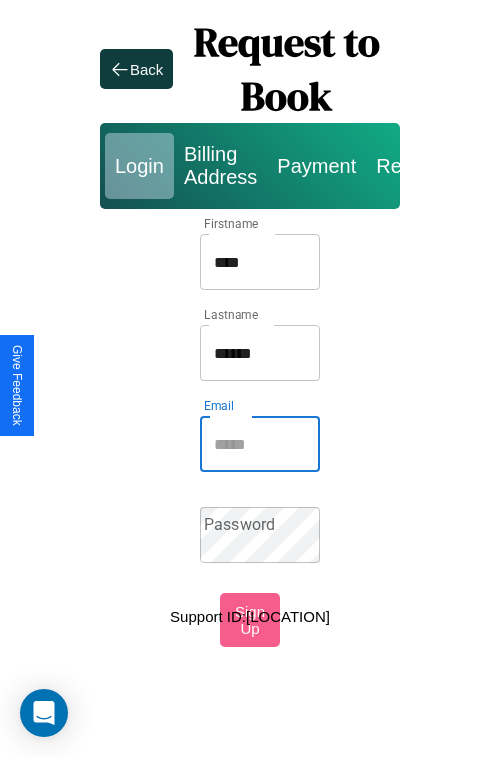 click on "Email" at bounding box center [260, 444] 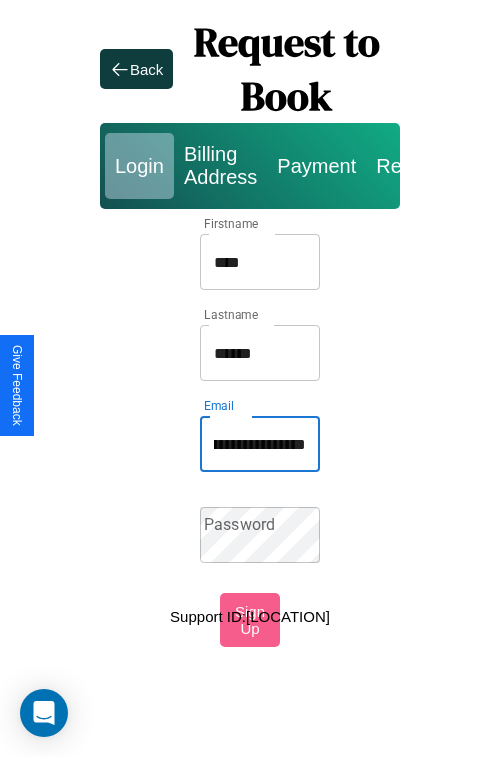 scroll, scrollTop: 0, scrollLeft: 97, axis: horizontal 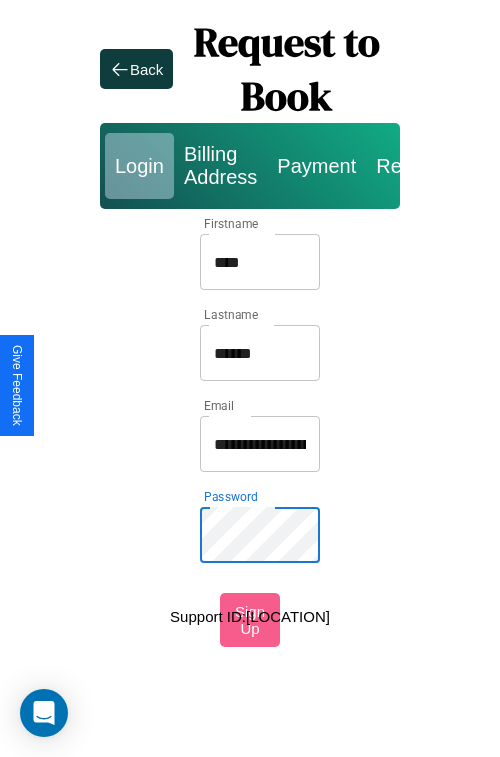 click on "****" at bounding box center (260, 262) 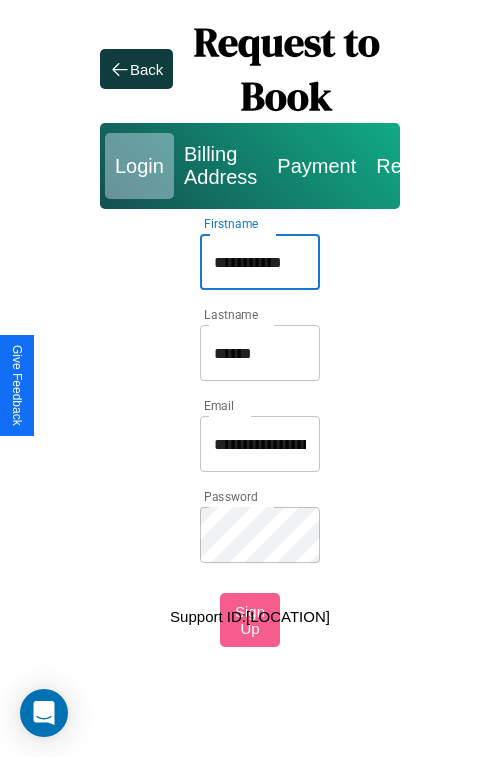 type on "**********" 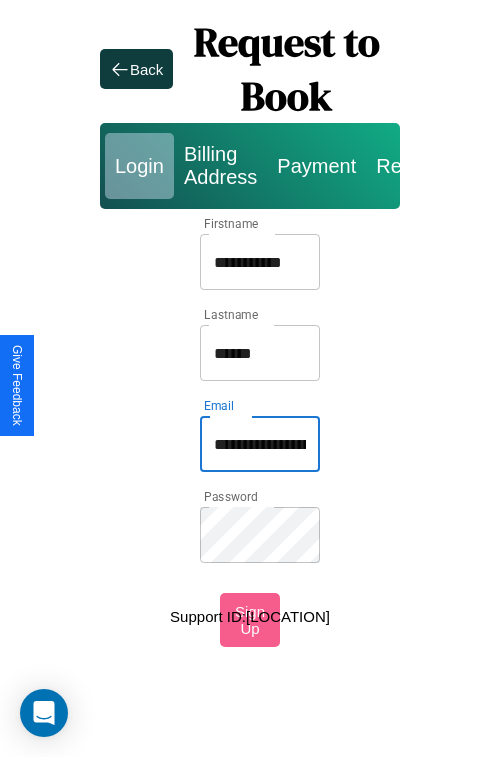 type on "**********" 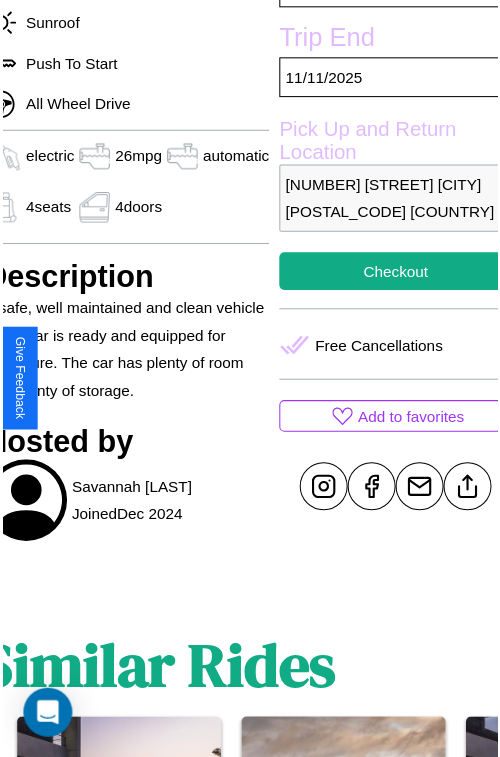 scroll, scrollTop: 640, scrollLeft: 96, axis: both 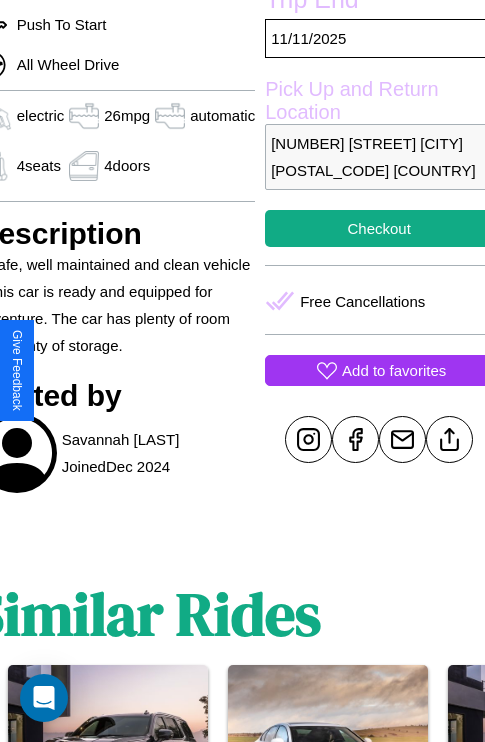click on "Add to favorites" at bounding box center (394, 370) 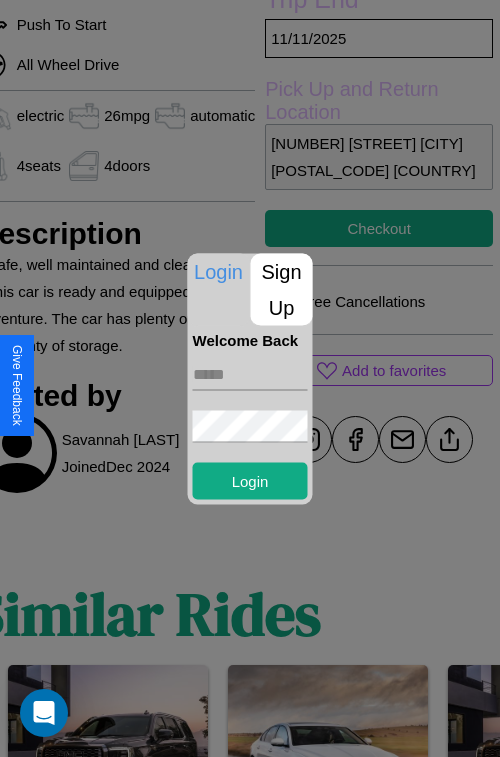 click on "Sign Up" at bounding box center [282, 289] 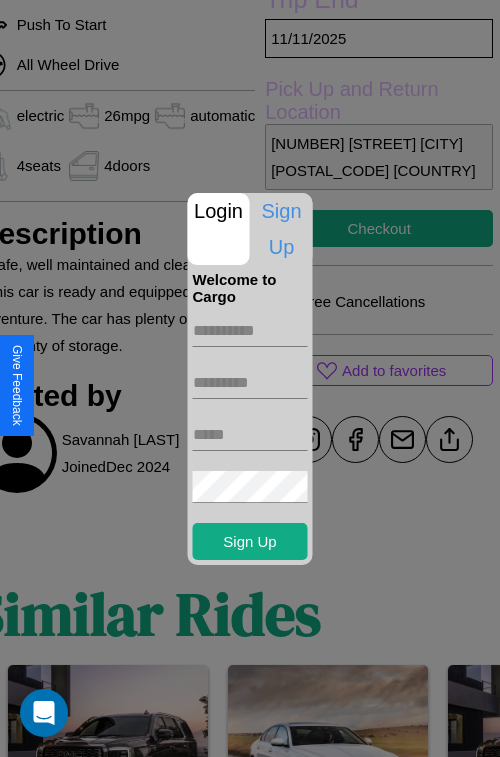 click at bounding box center [250, 331] 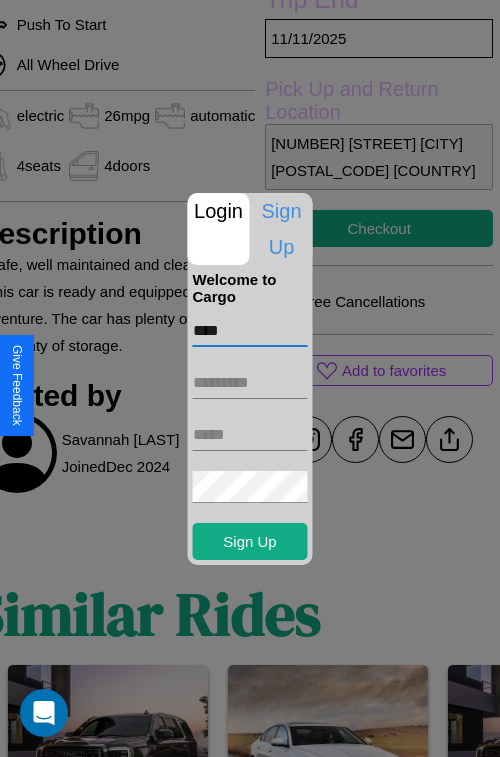 type on "****" 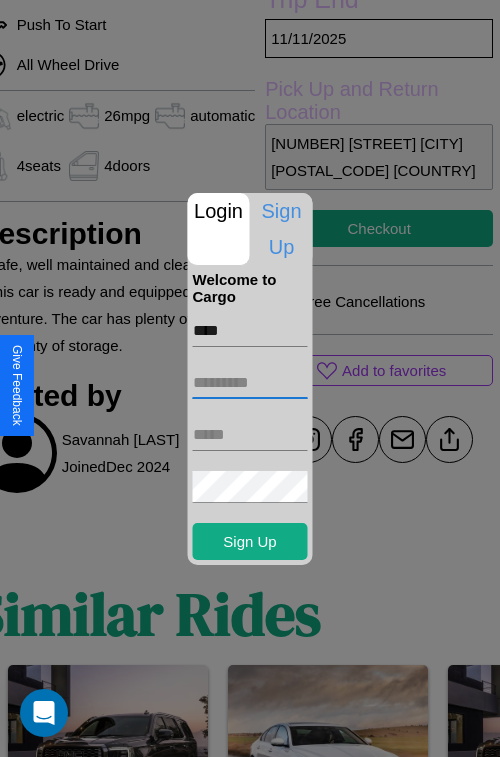 click at bounding box center [250, 383] 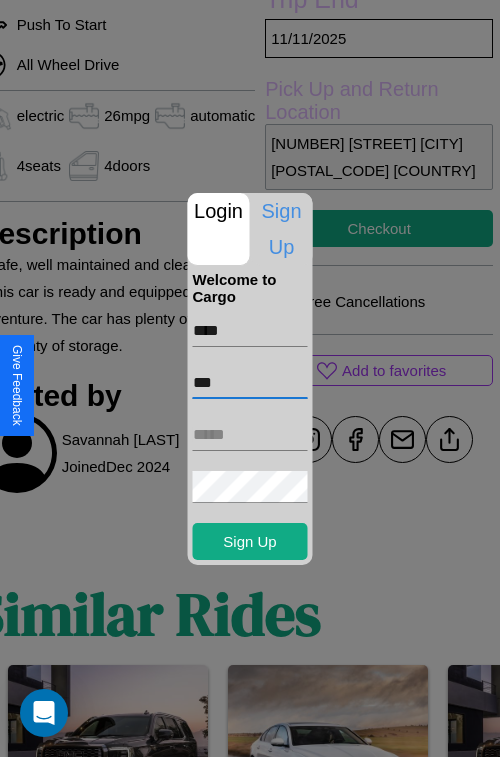 type on "***" 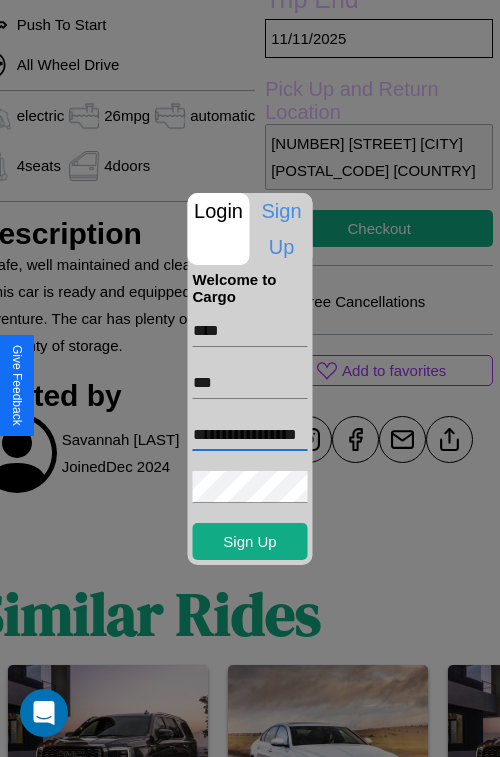 scroll, scrollTop: 0, scrollLeft: 52, axis: horizontal 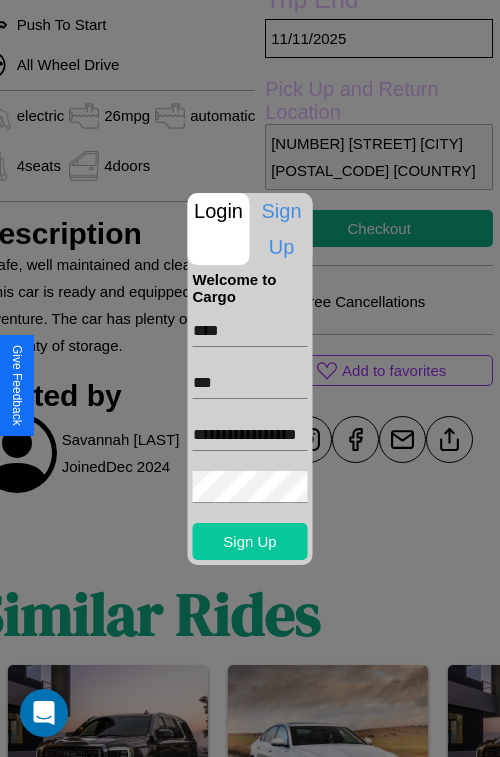 click on "Sign Up" at bounding box center (250, 541) 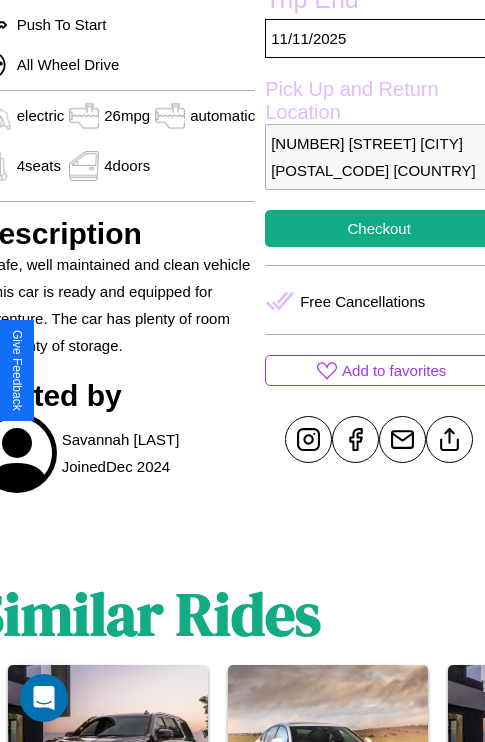 scroll, scrollTop: 640, scrollLeft: 96, axis: both 